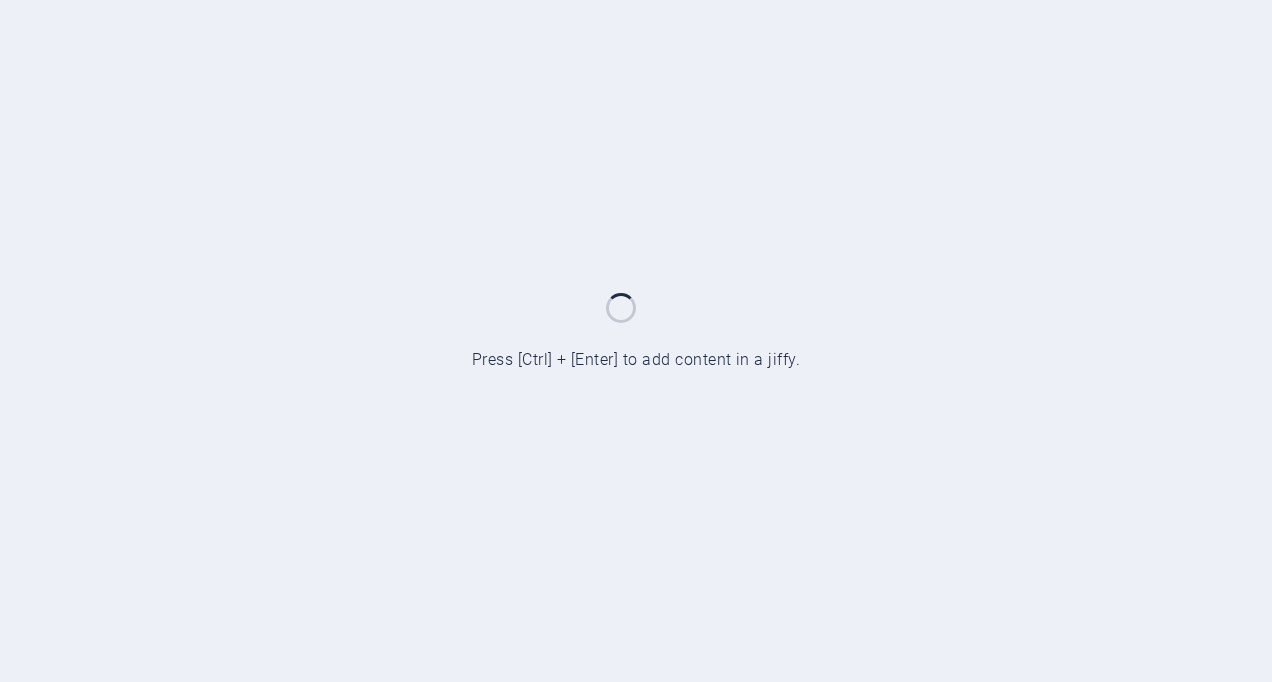 scroll, scrollTop: 0, scrollLeft: 0, axis: both 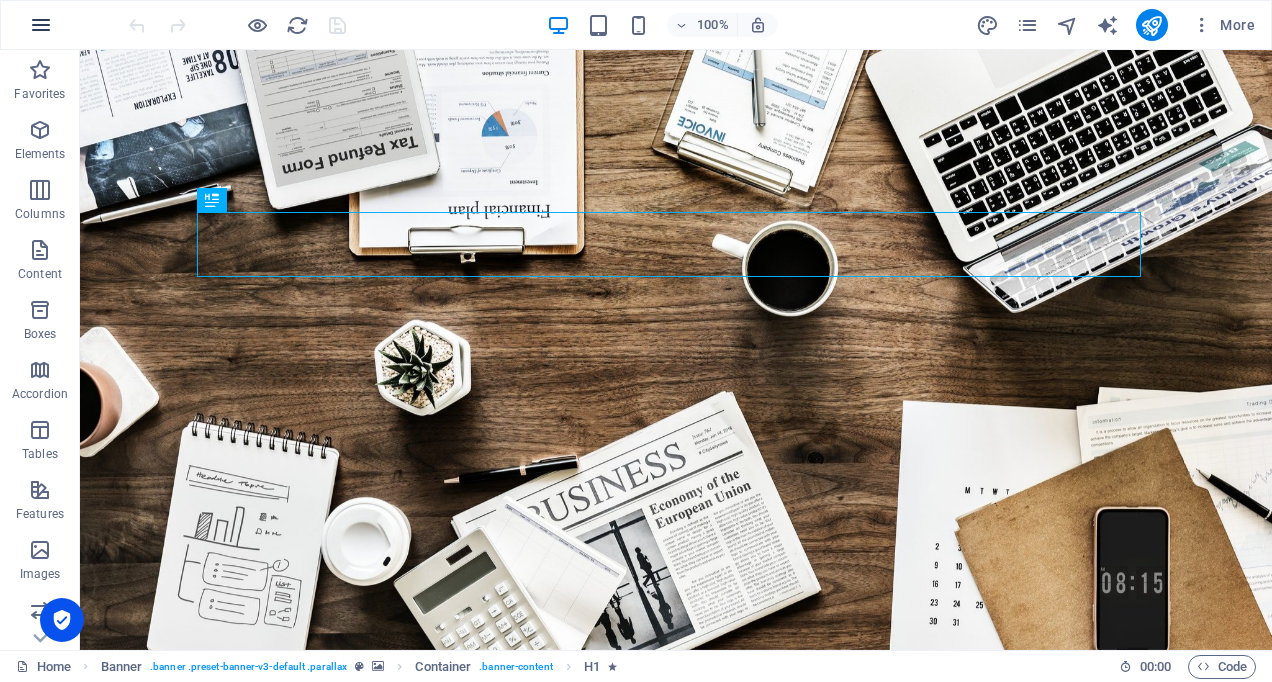 click at bounding box center (41, 25) 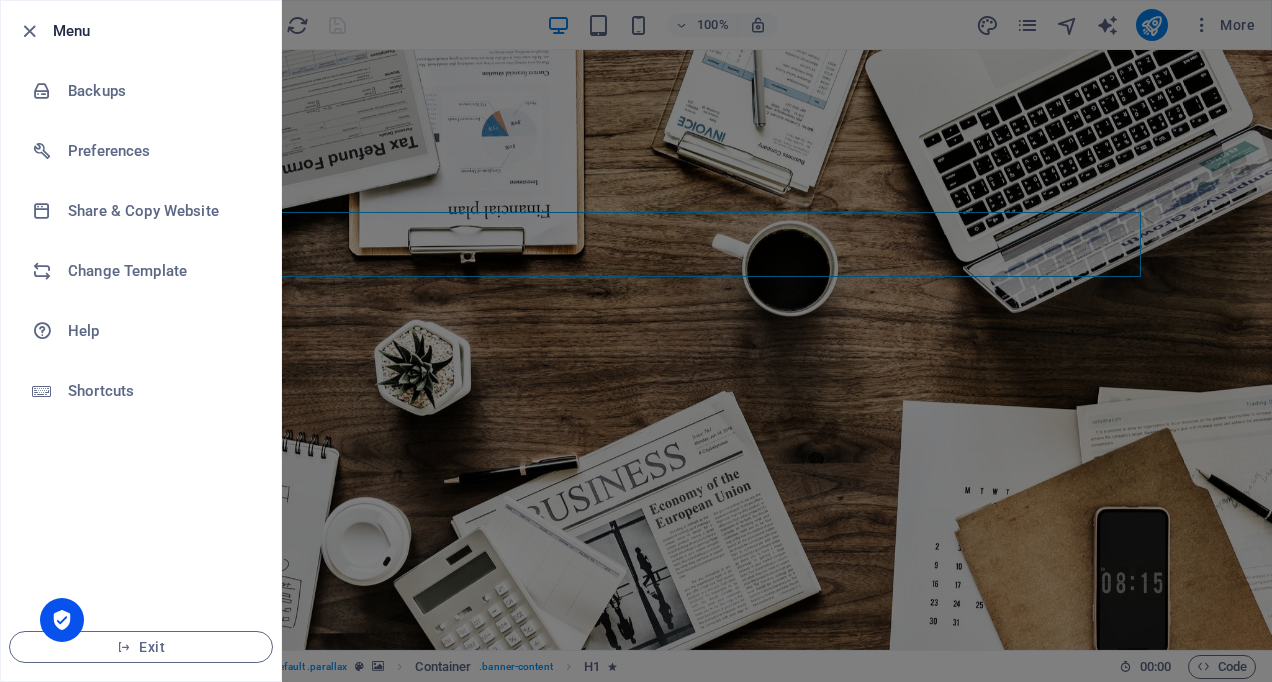 click at bounding box center [636, 341] 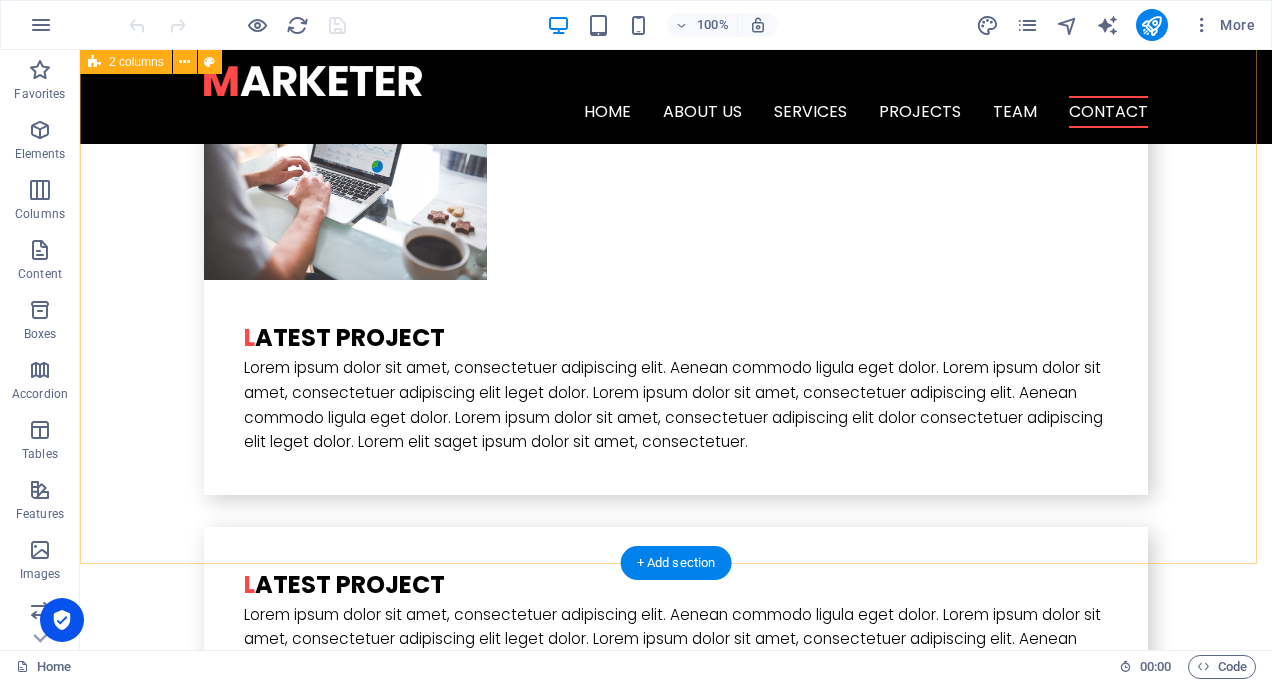 scroll, scrollTop: 4730, scrollLeft: 0, axis: vertical 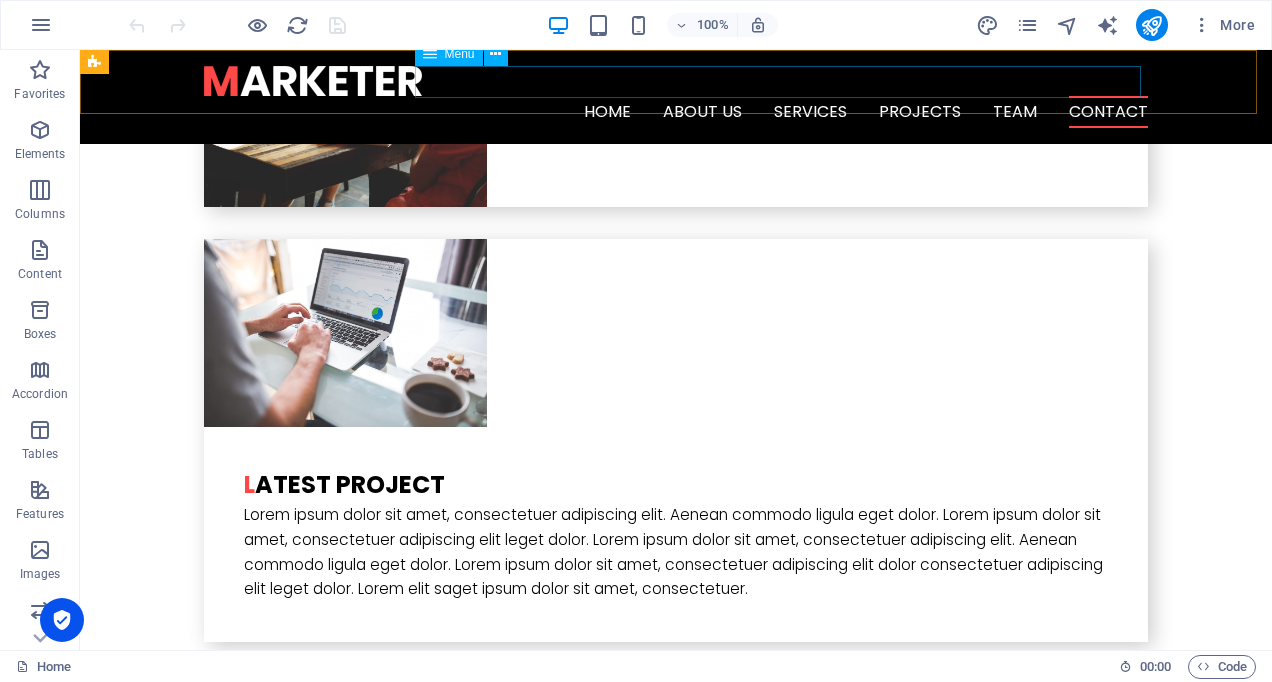 click on "Home About us Services Projects Team Contact" at bounding box center (676, 112) 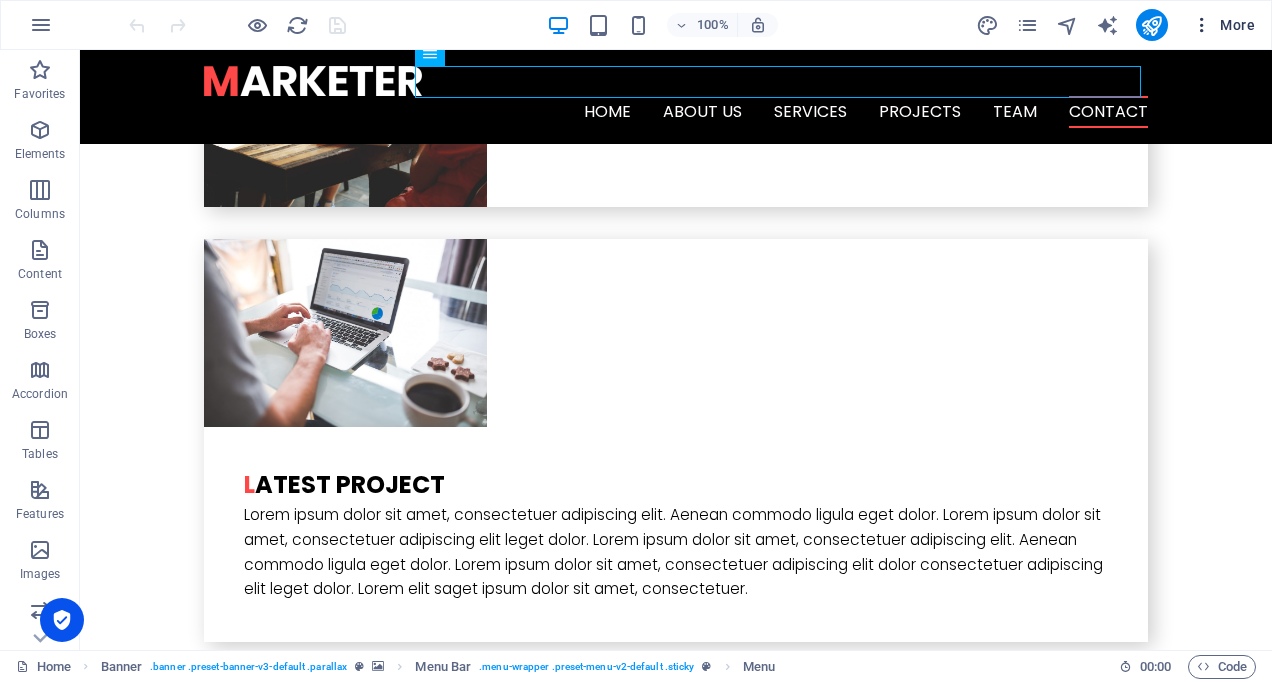 click on "More" at bounding box center (1223, 25) 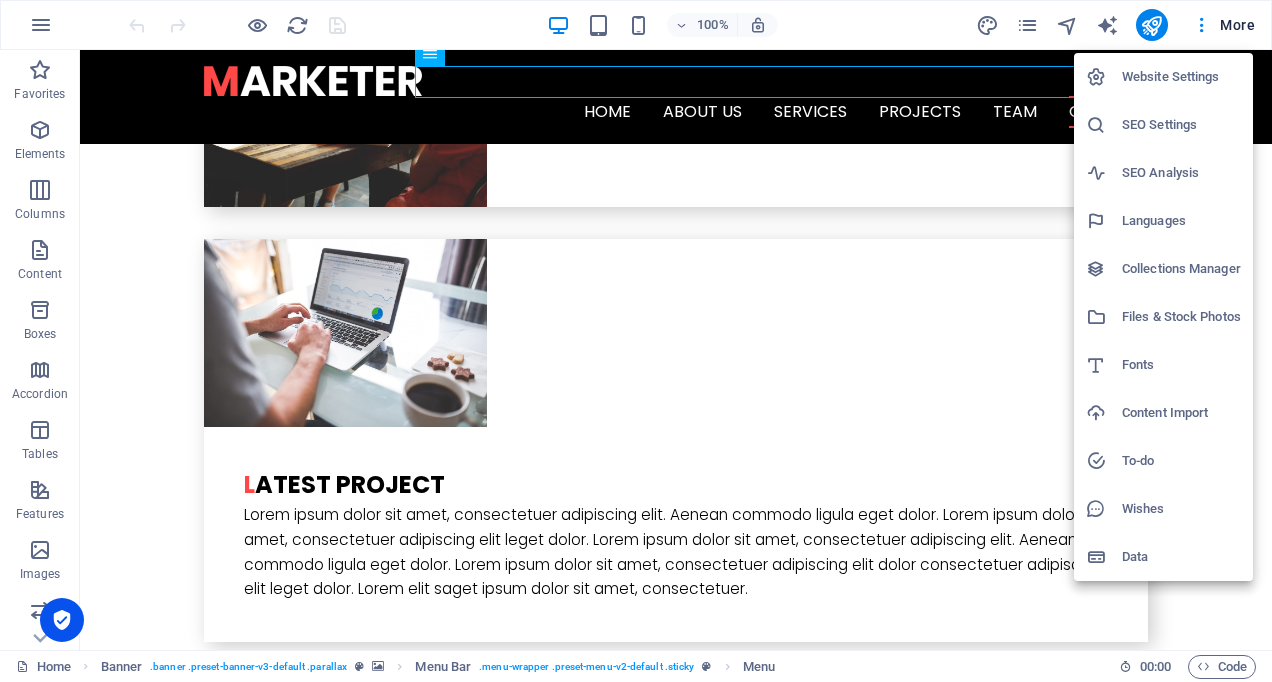 click at bounding box center (636, 341) 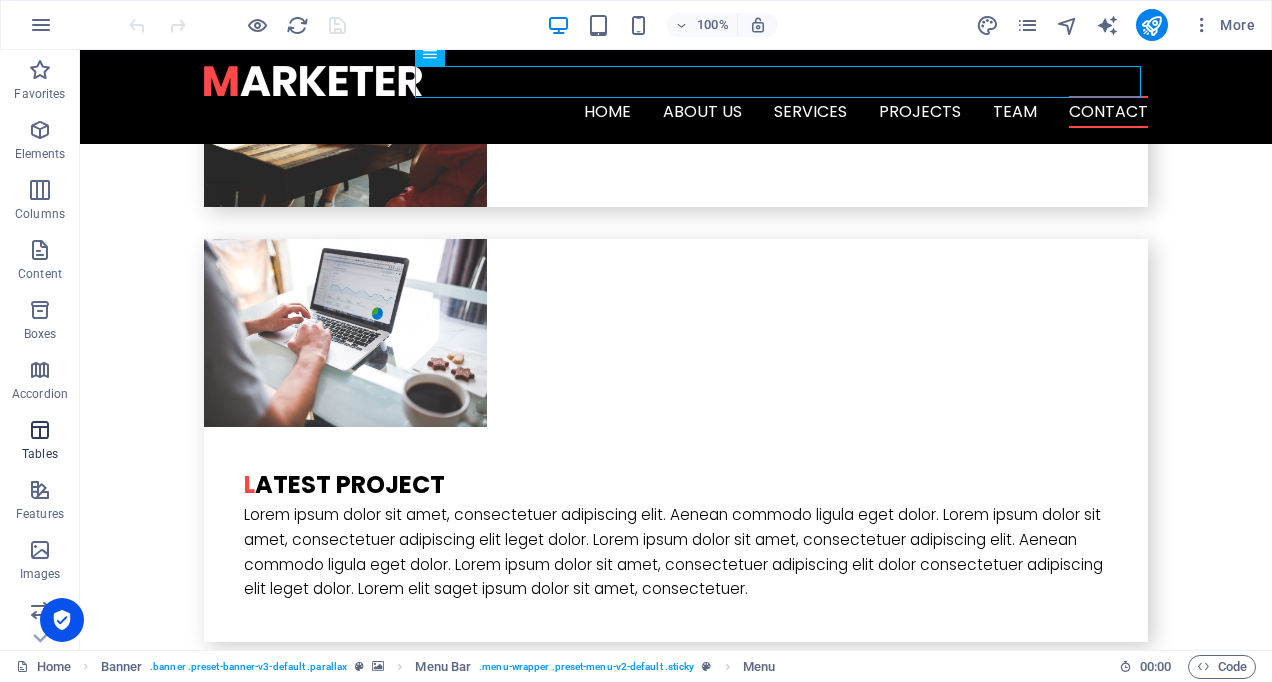 click at bounding box center [40, 430] 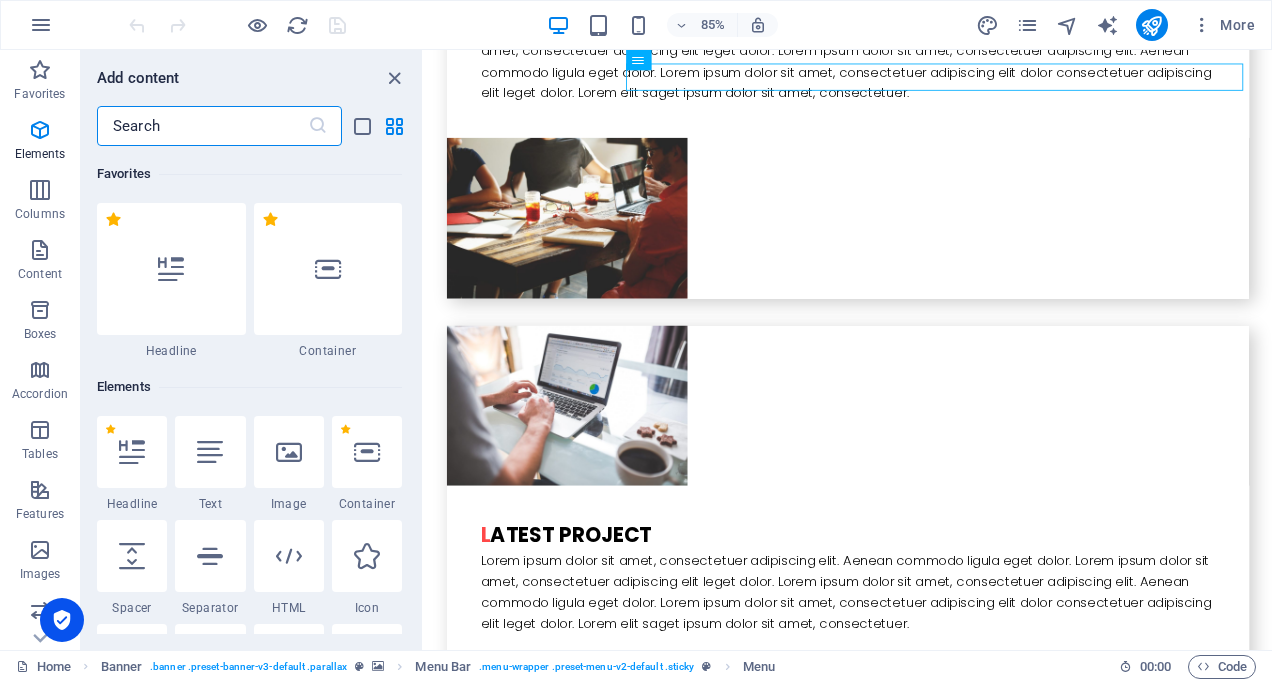 scroll, scrollTop: 0, scrollLeft: 0, axis: both 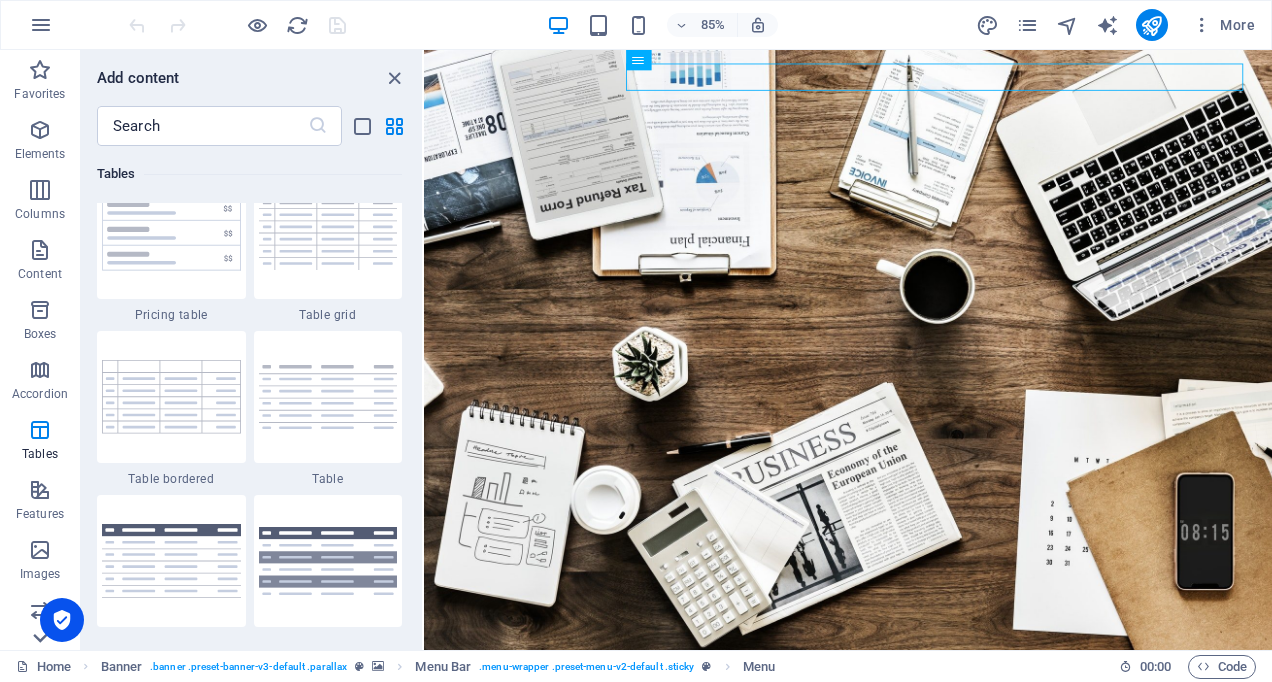 click 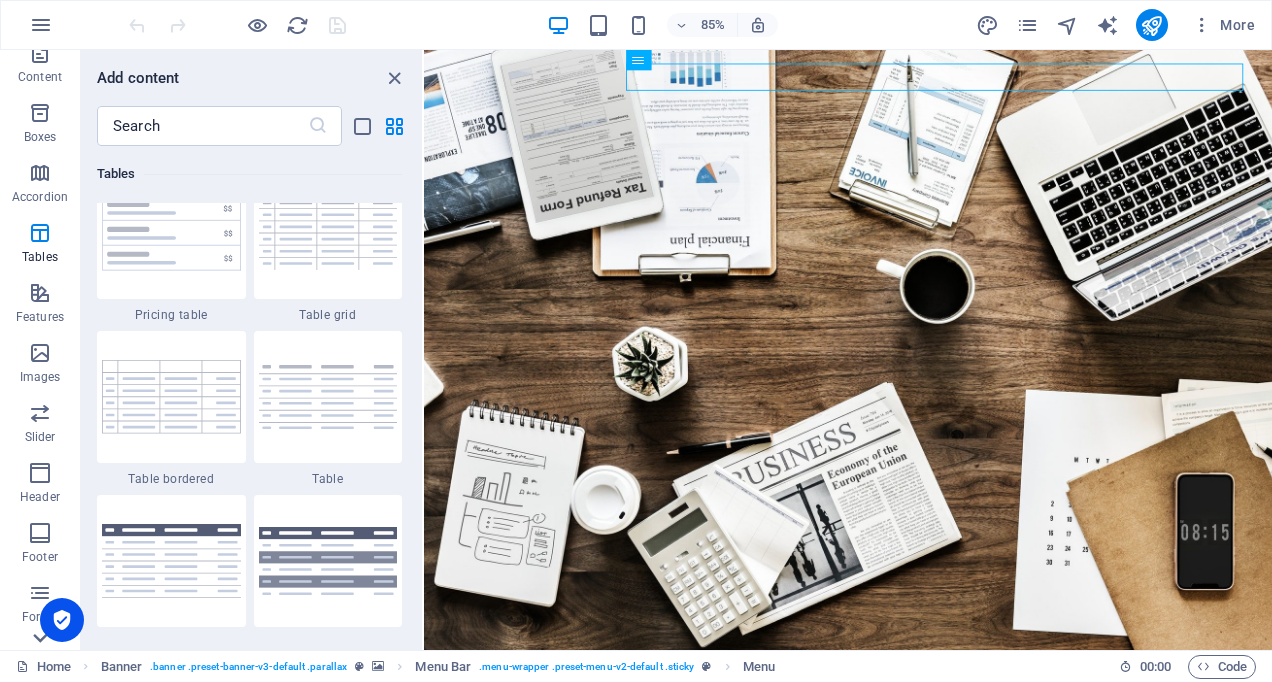 scroll, scrollTop: 300, scrollLeft: 0, axis: vertical 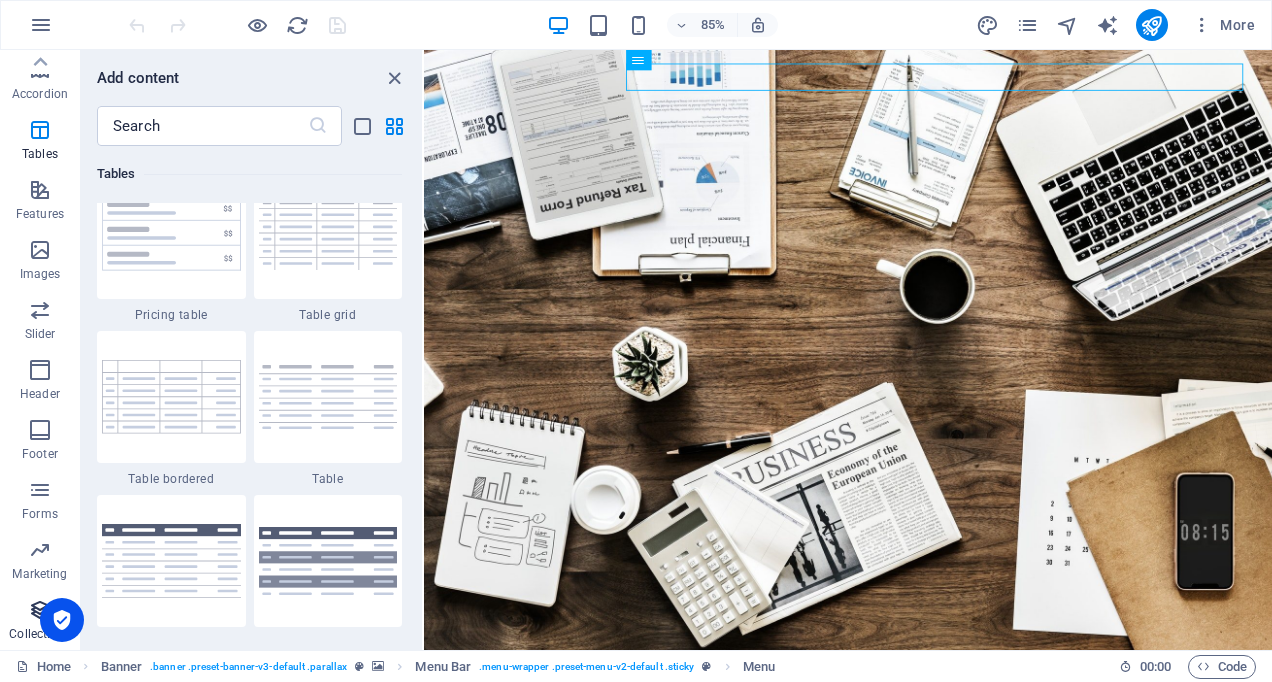 click on "Collections" at bounding box center (40, 620) 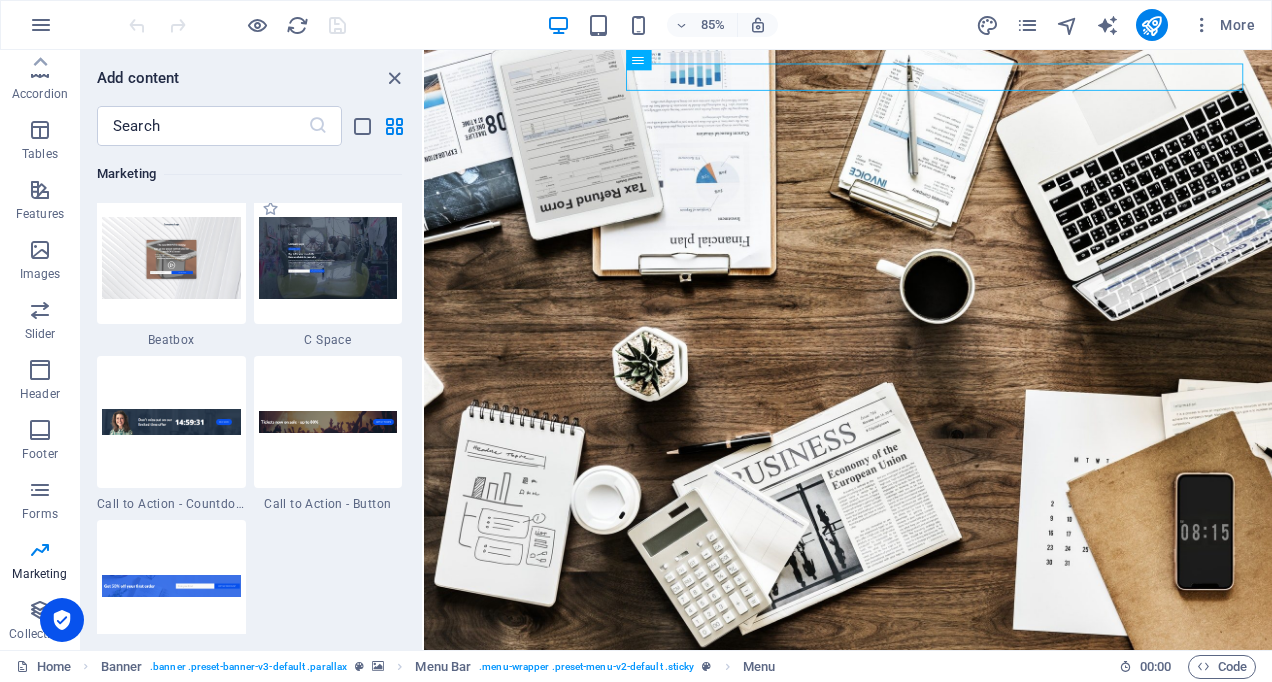scroll, scrollTop: 17642, scrollLeft: 0, axis: vertical 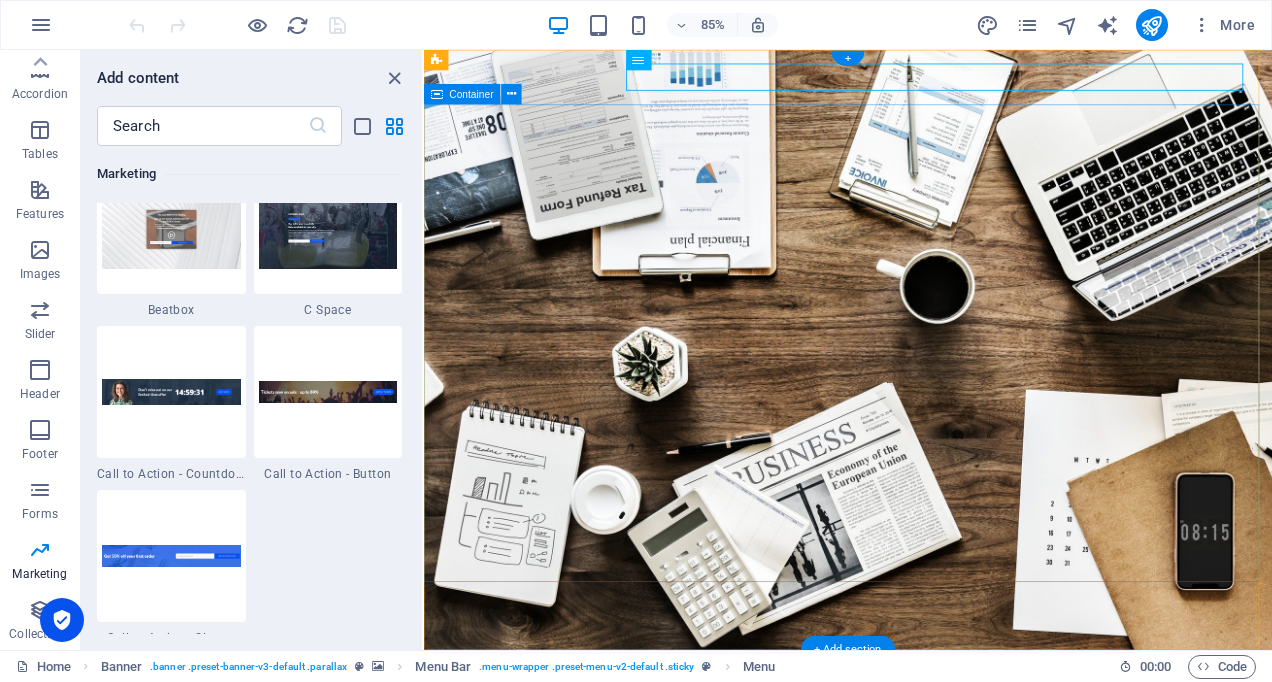 click on "O nline Marketing S OCIAL MEDIA MARKETING R EVIEW & STATISTICS Learn more" at bounding box center [923, 1060] 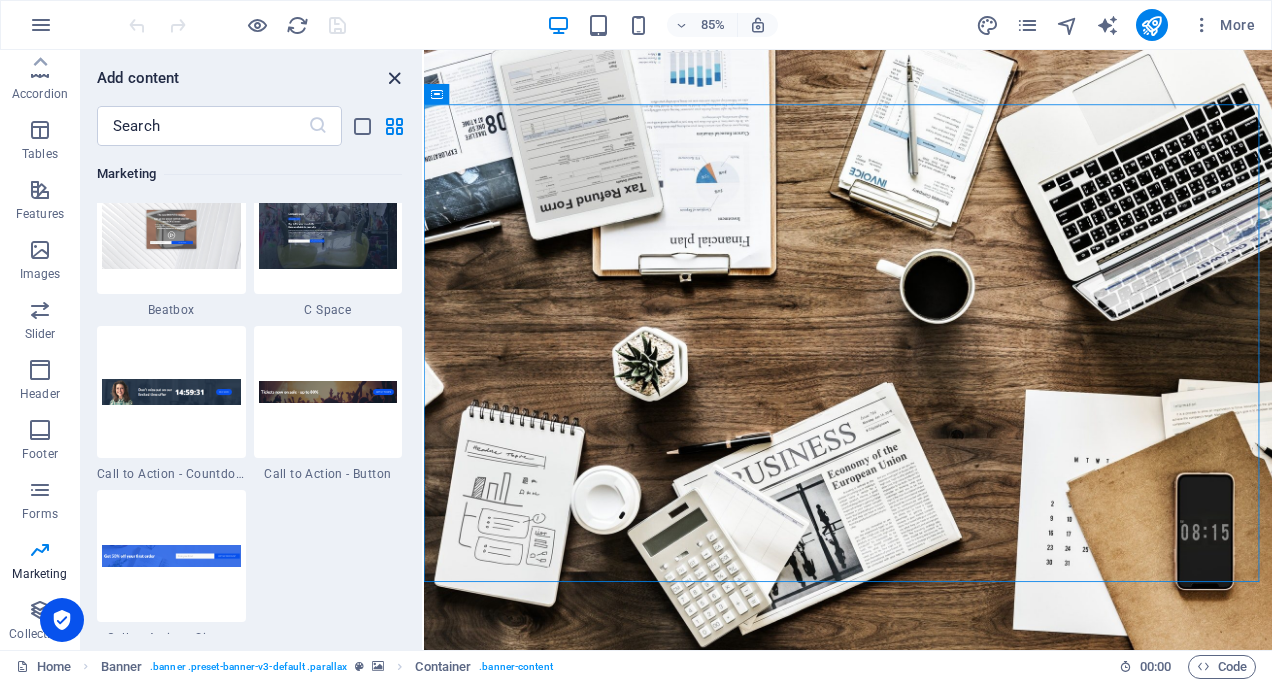 click at bounding box center [394, 78] 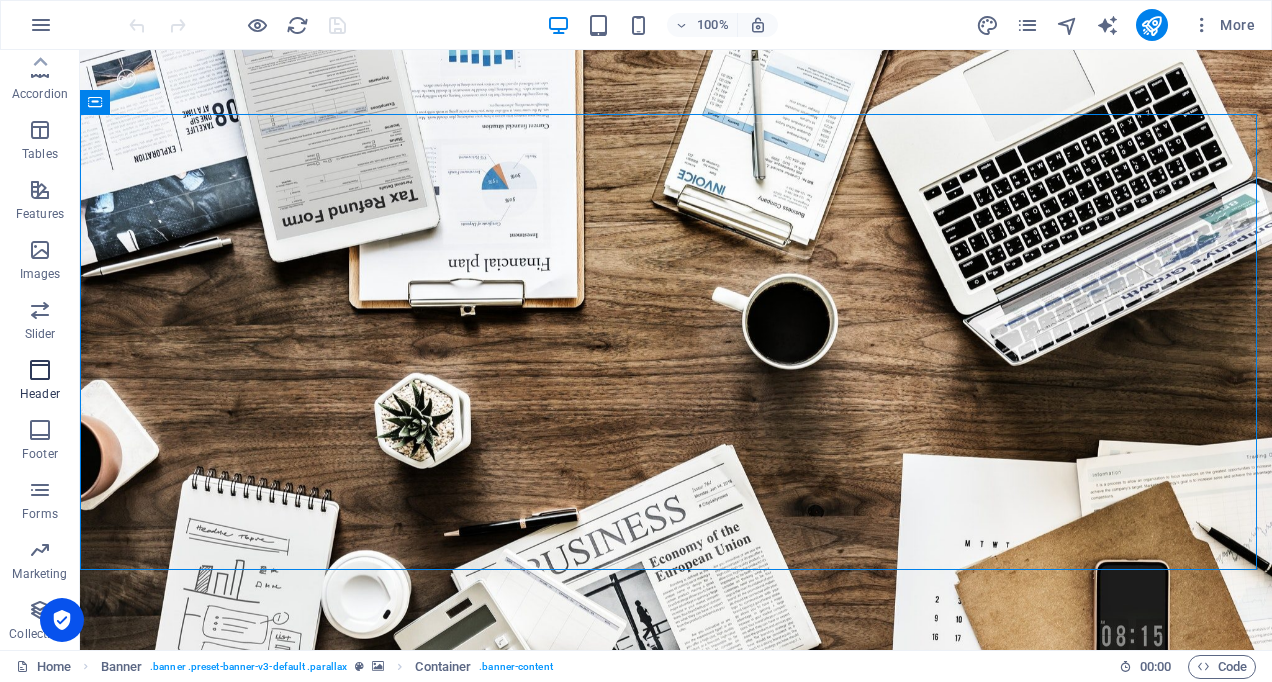 click on "Header" at bounding box center (40, 394) 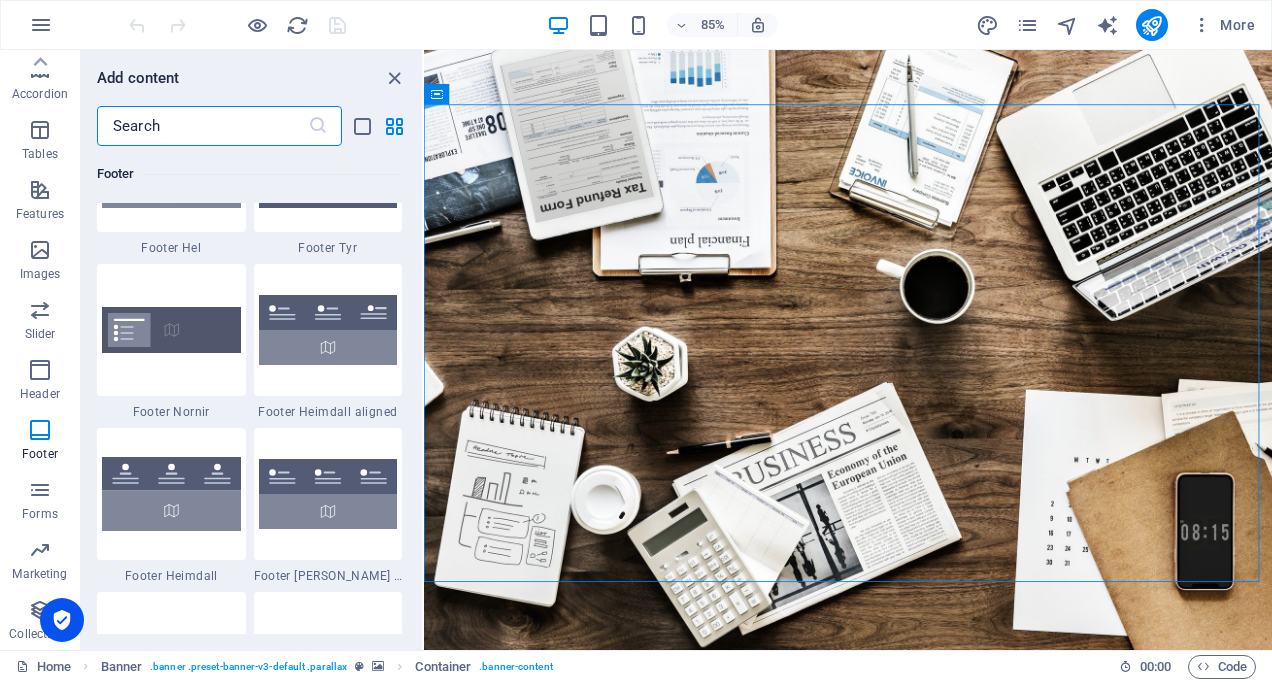scroll, scrollTop: 13478, scrollLeft: 0, axis: vertical 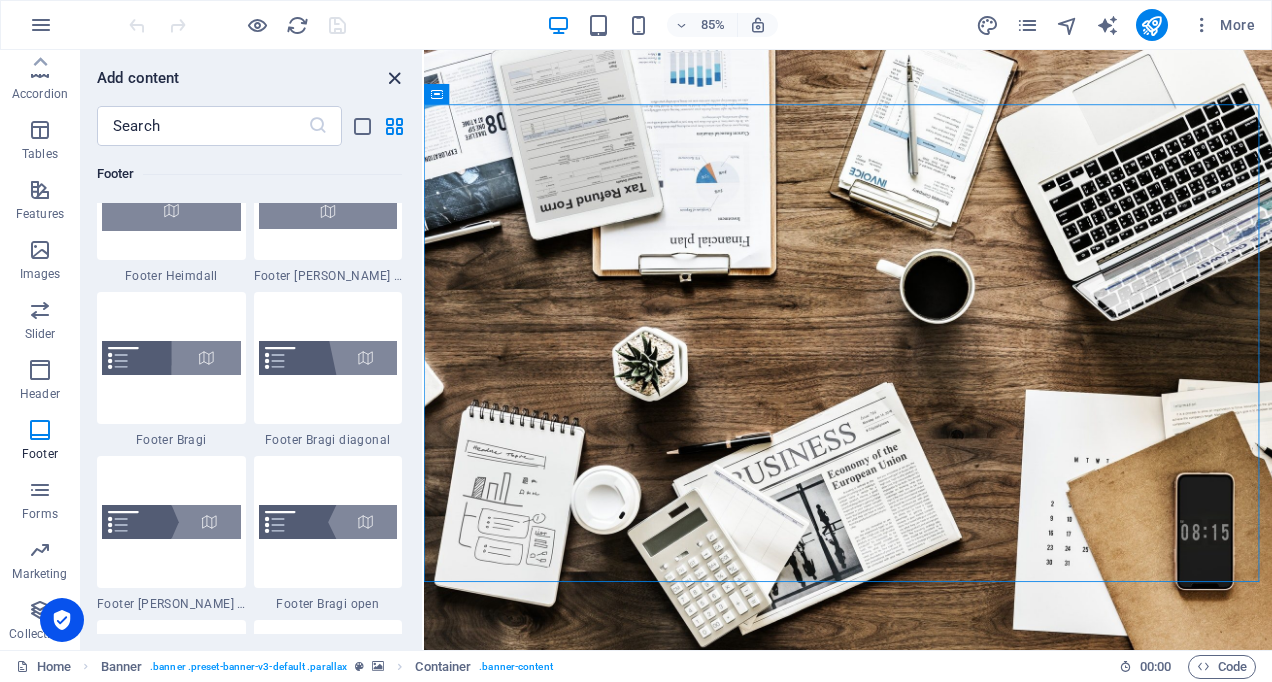 click at bounding box center [394, 78] 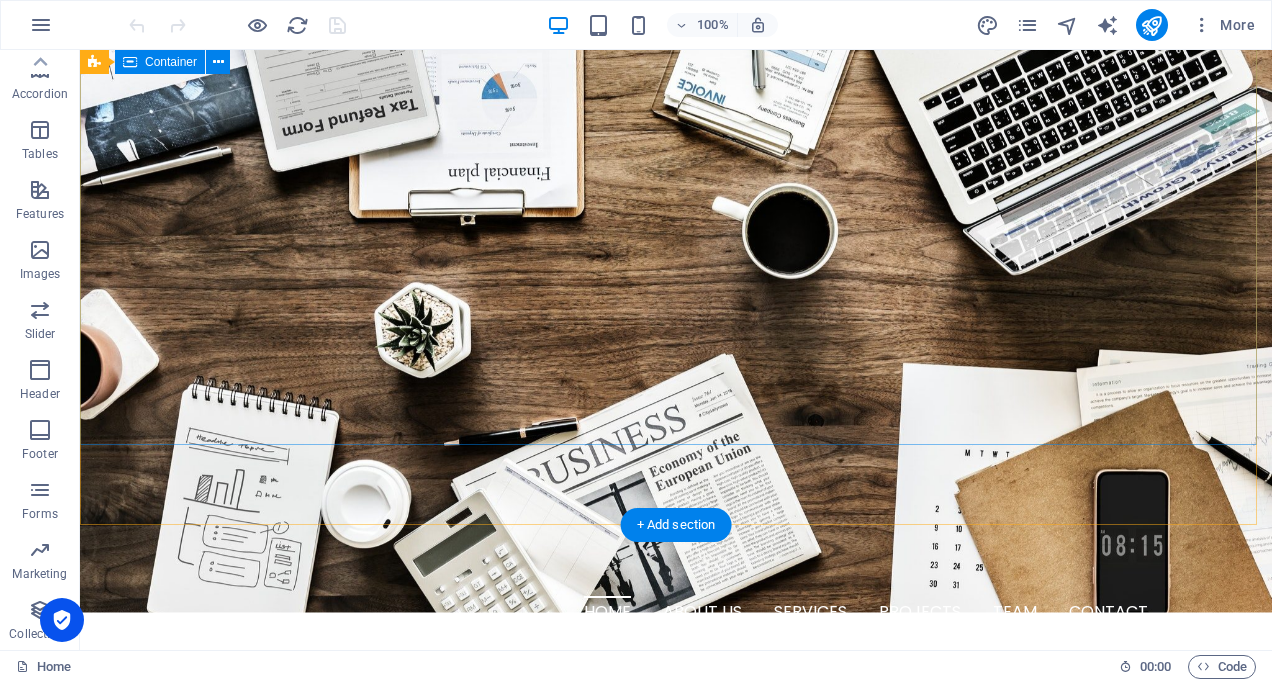 scroll, scrollTop: 300, scrollLeft: 0, axis: vertical 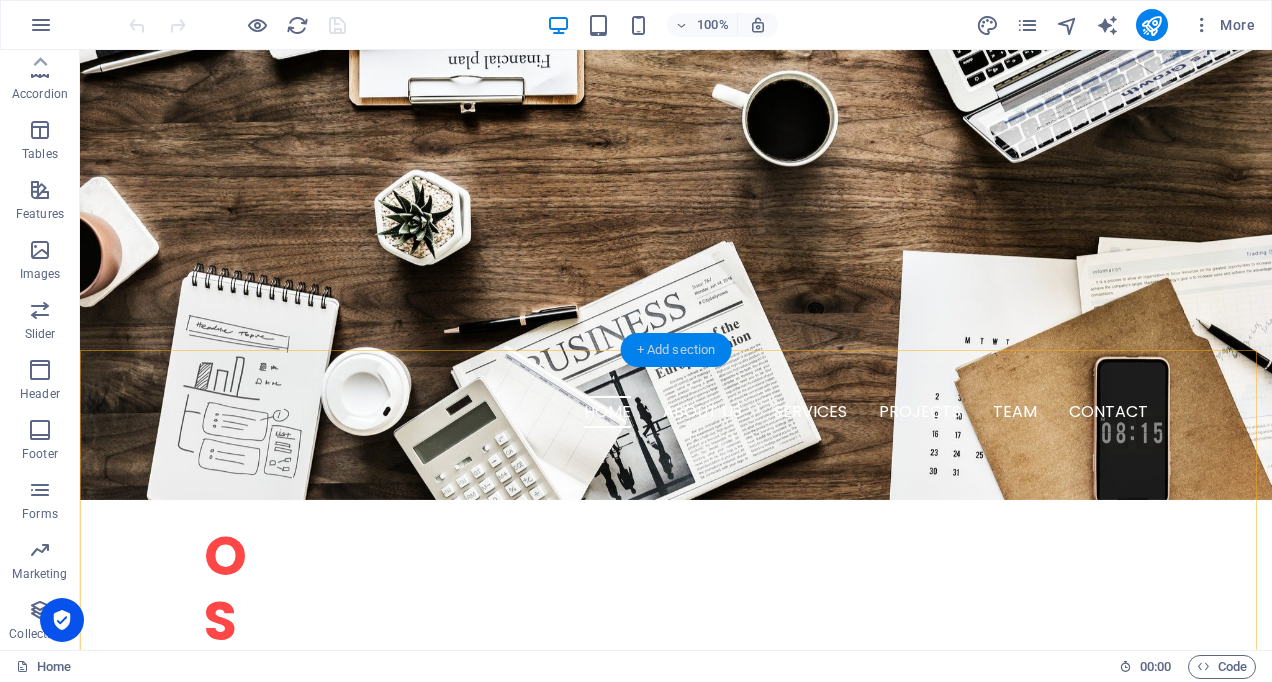 click on "+ Add section" at bounding box center [676, 350] 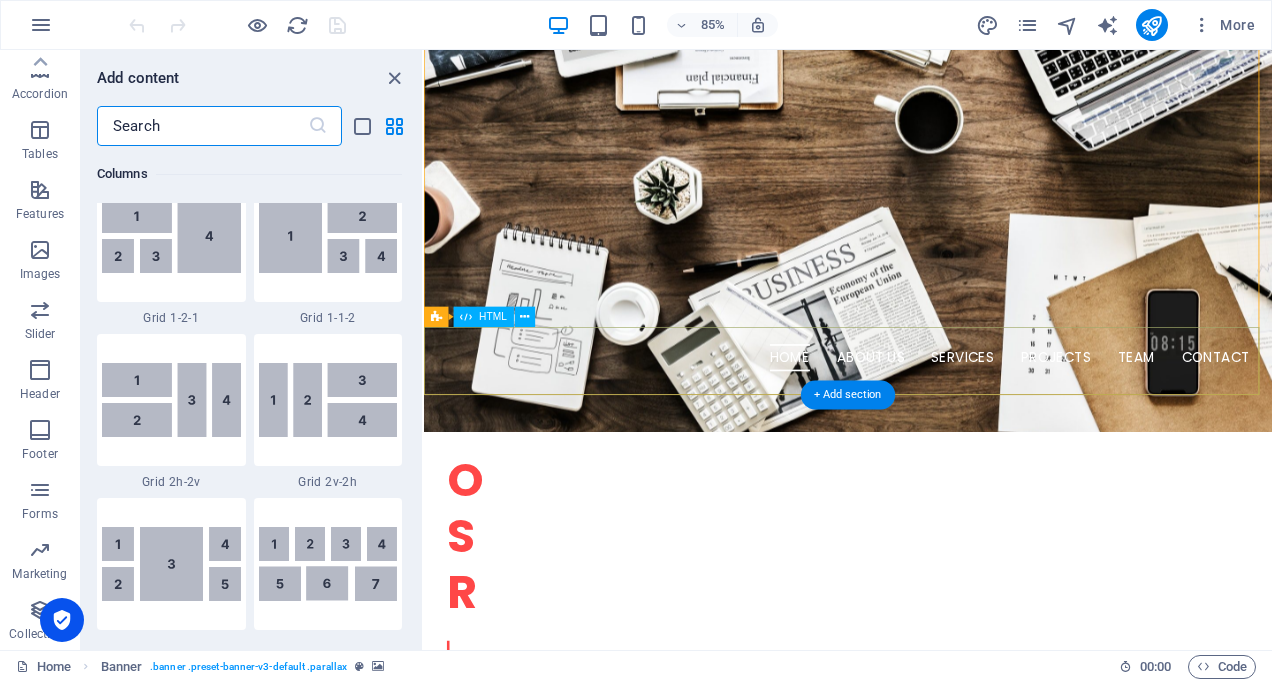 scroll, scrollTop: 3499, scrollLeft: 0, axis: vertical 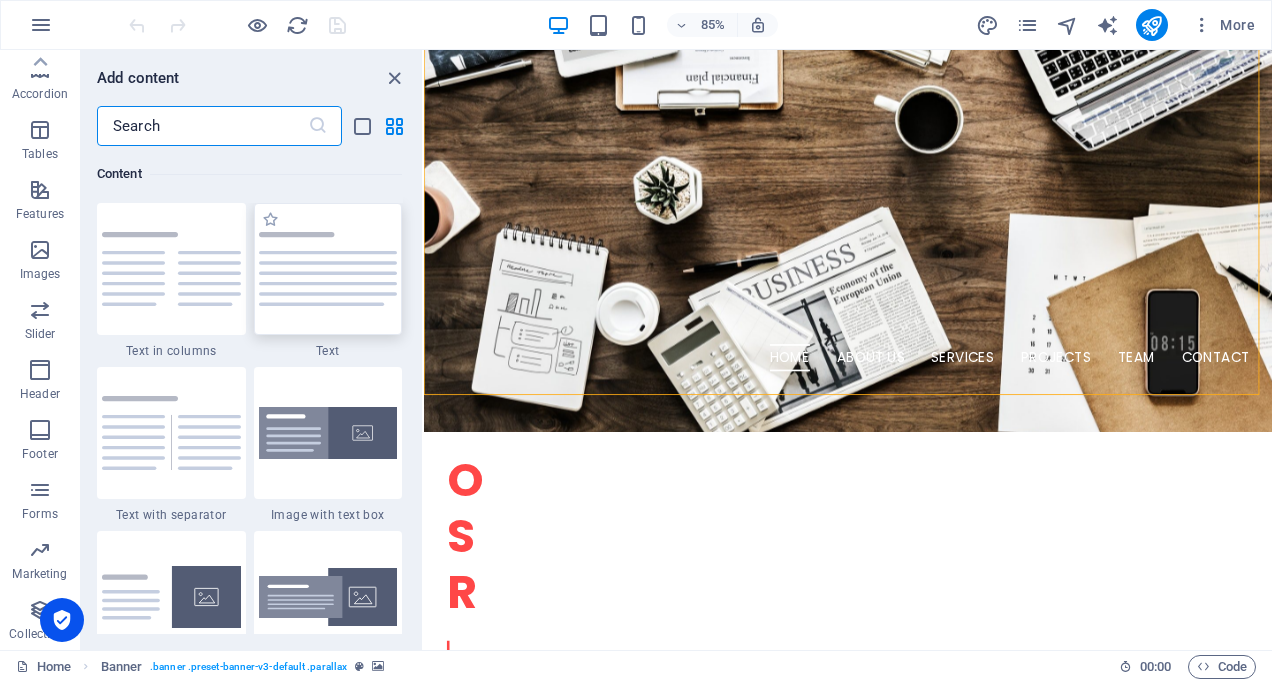click at bounding box center [328, 269] 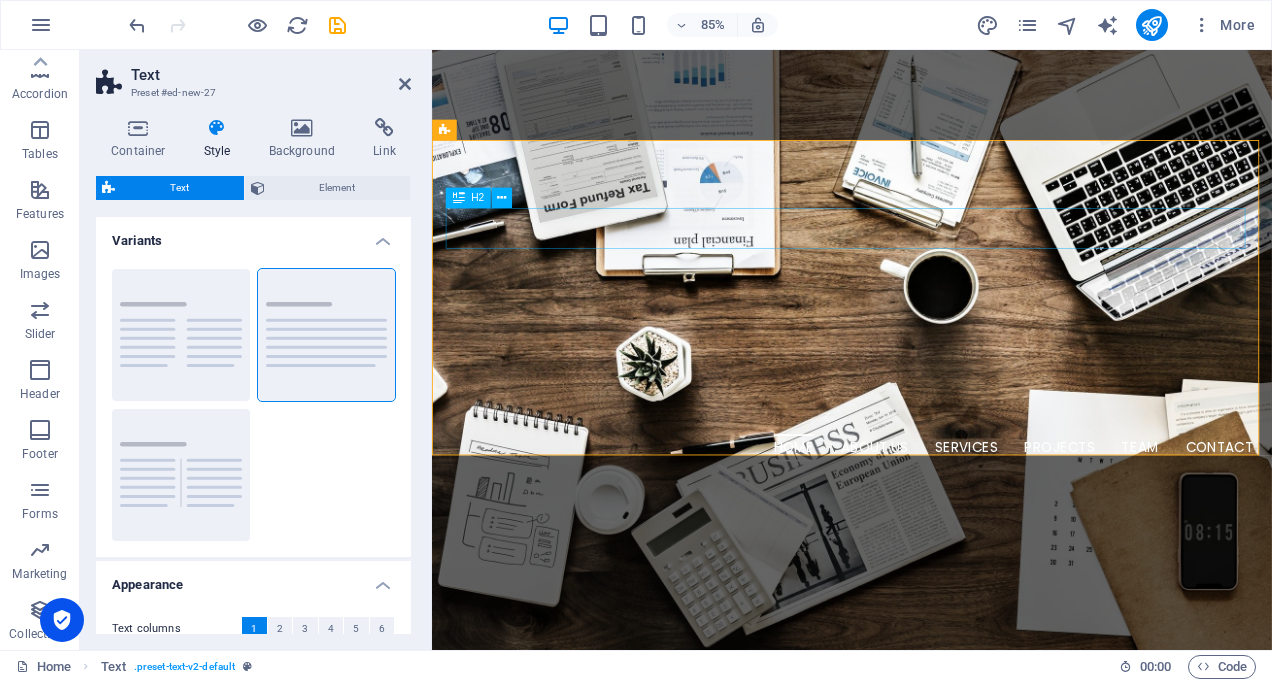 scroll, scrollTop: 600, scrollLeft: 0, axis: vertical 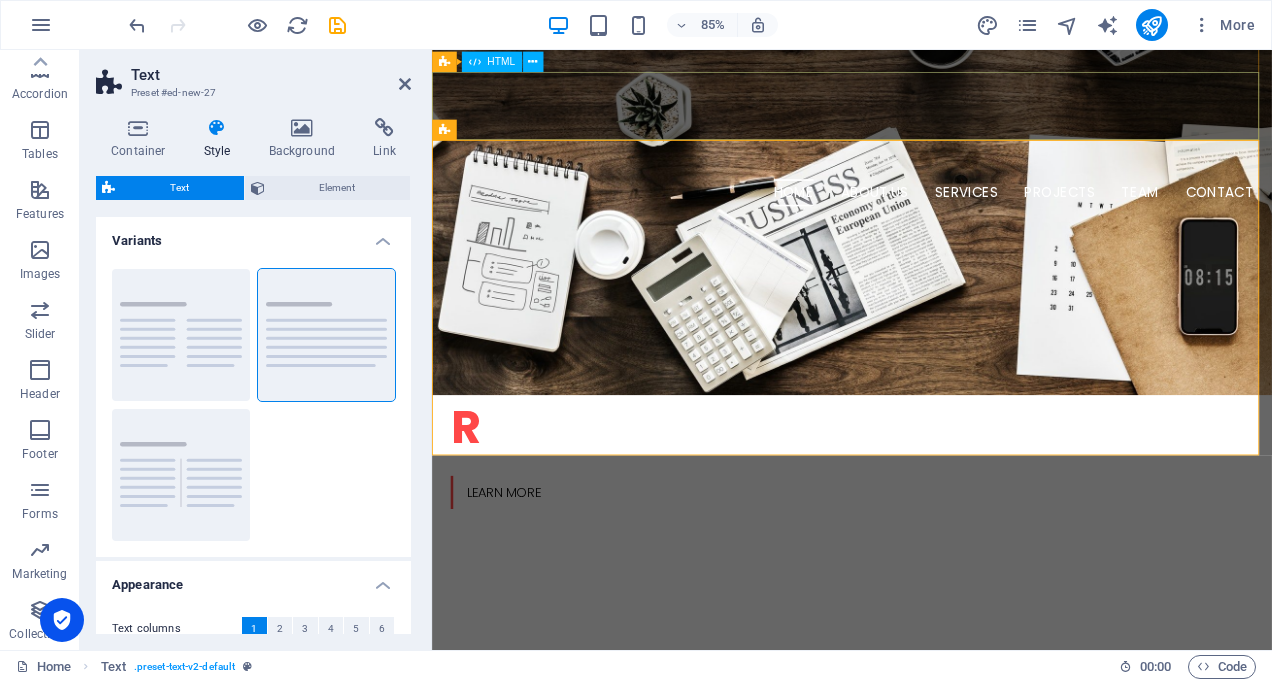 click at bounding box center [926, 710] 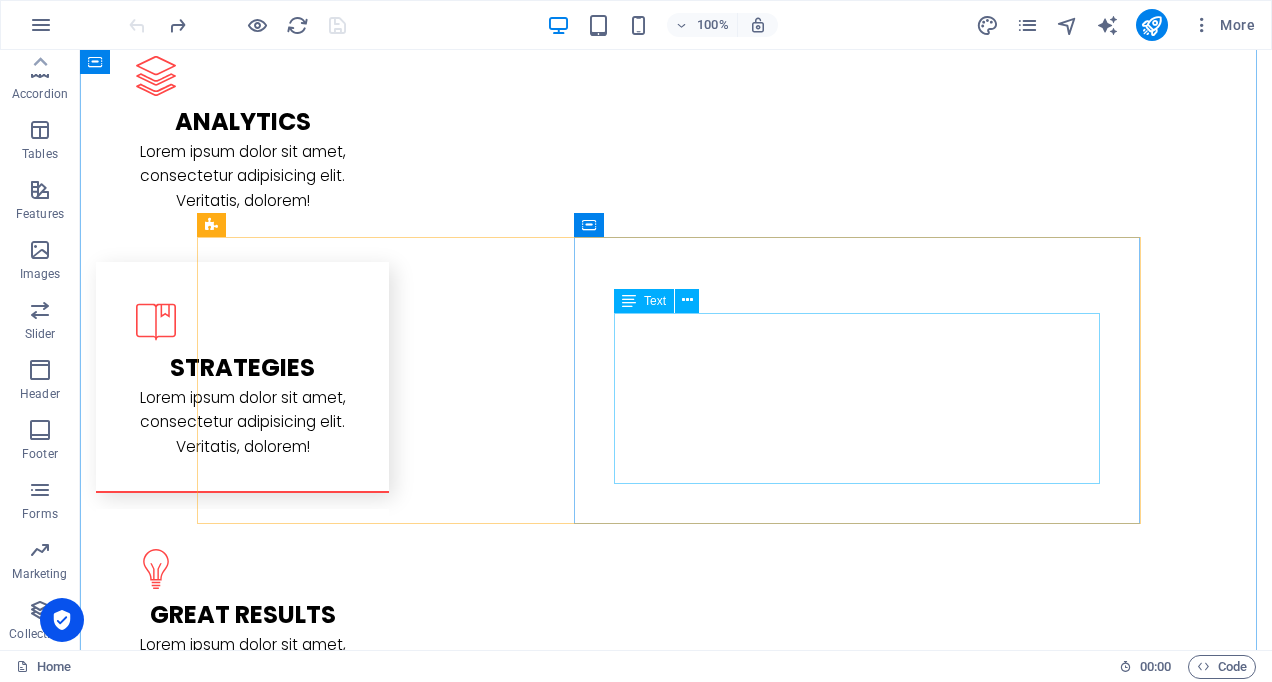 scroll, scrollTop: 2900, scrollLeft: 0, axis: vertical 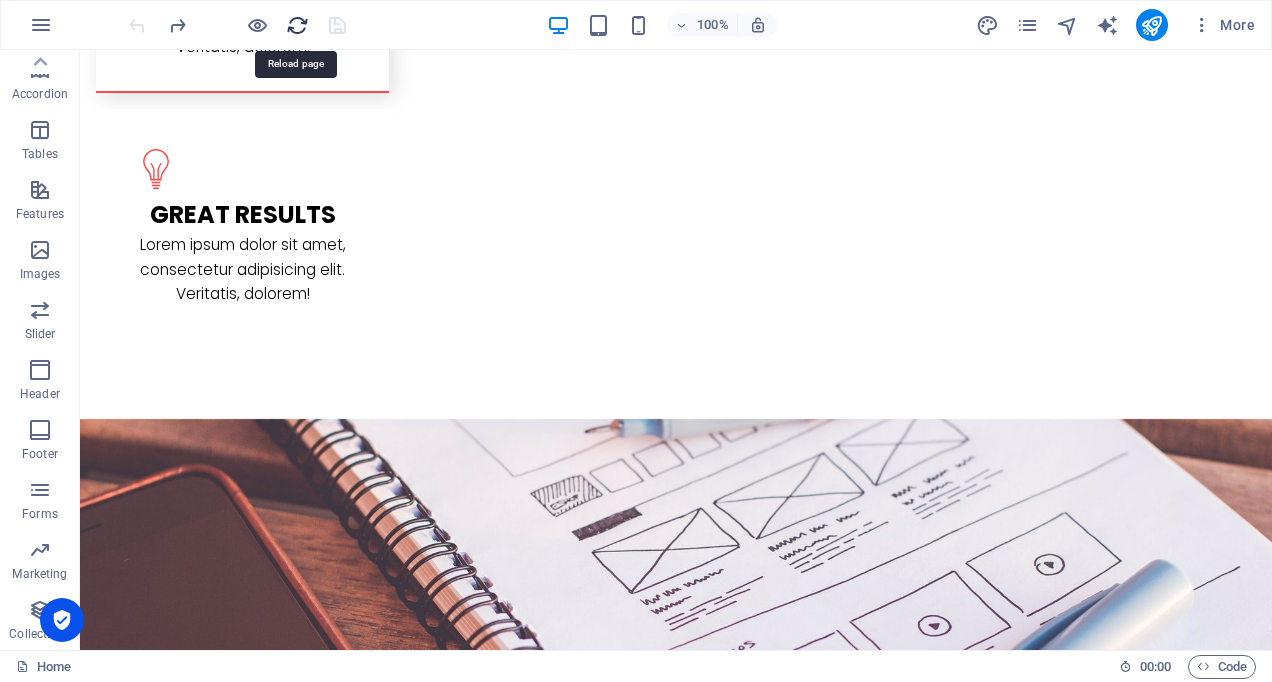 click at bounding box center [297, 25] 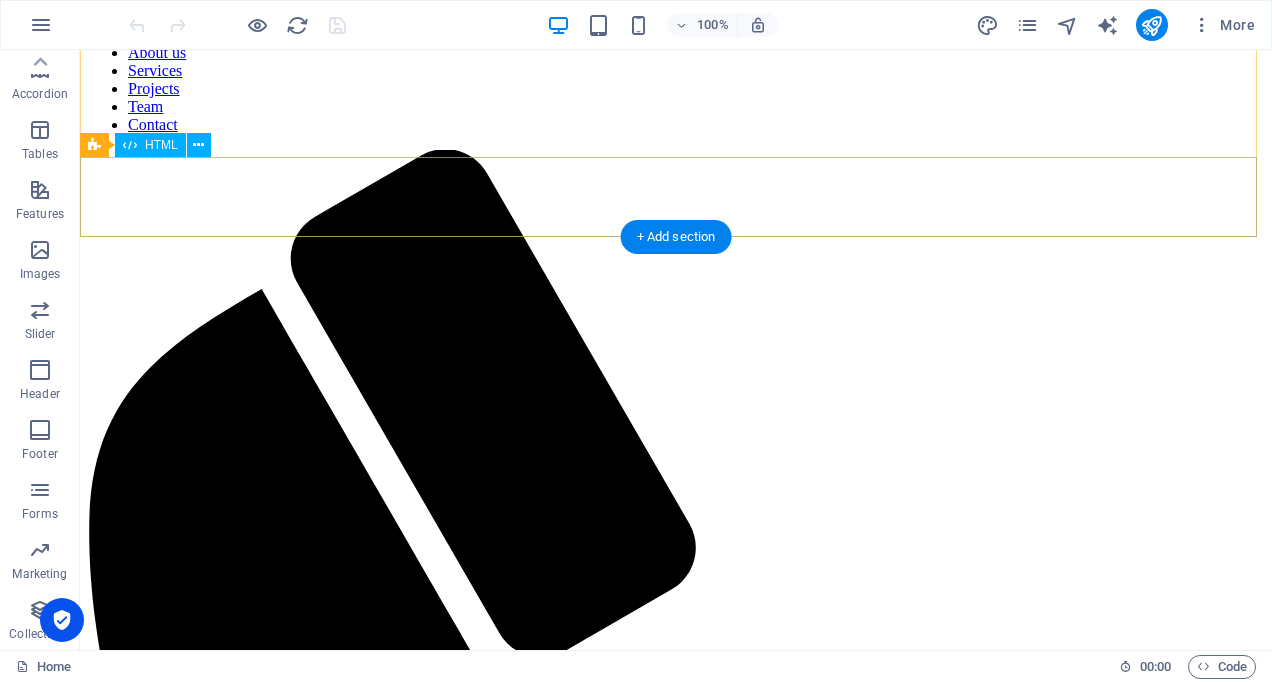 scroll, scrollTop: 0, scrollLeft: 0, axis: both 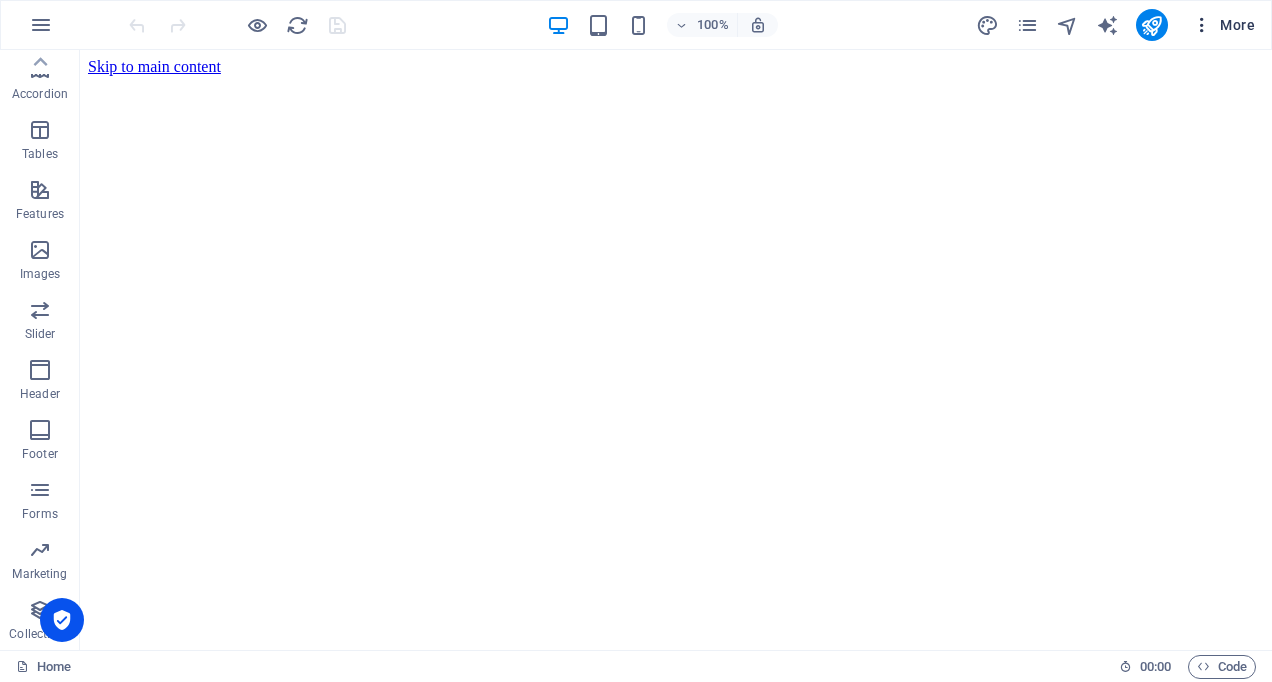 click at bounding box center (1202, 25) 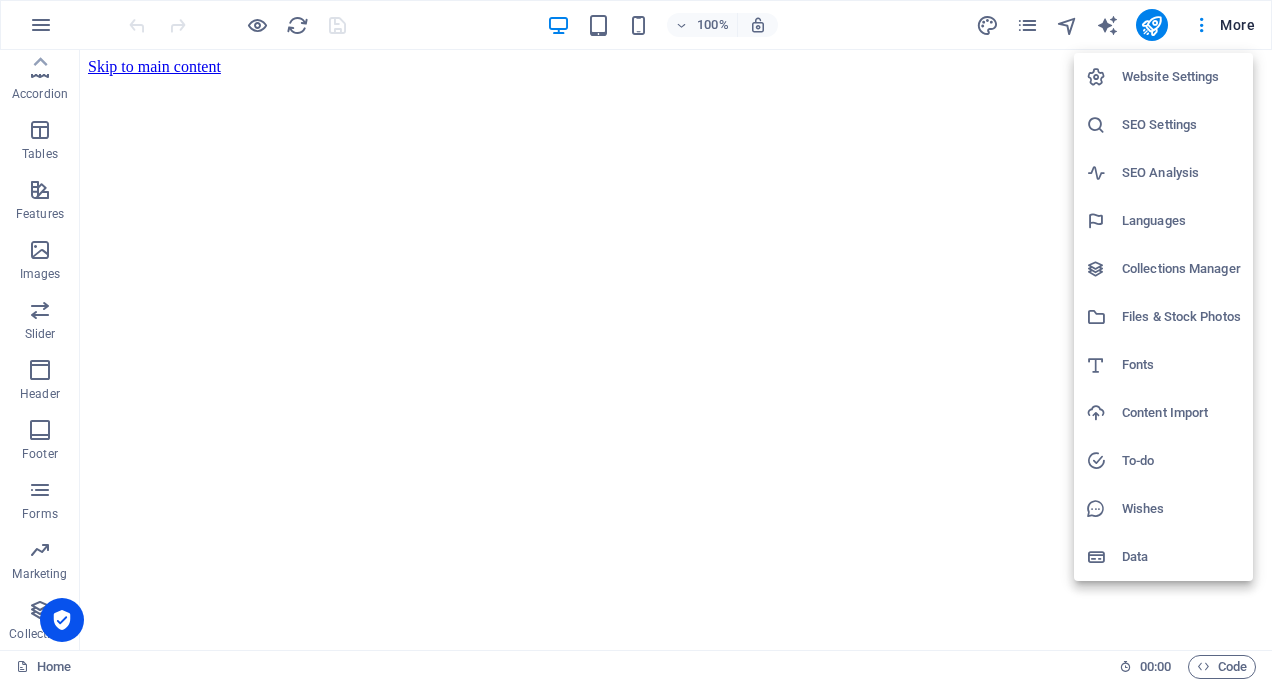 click at bounding box center (636, 341) 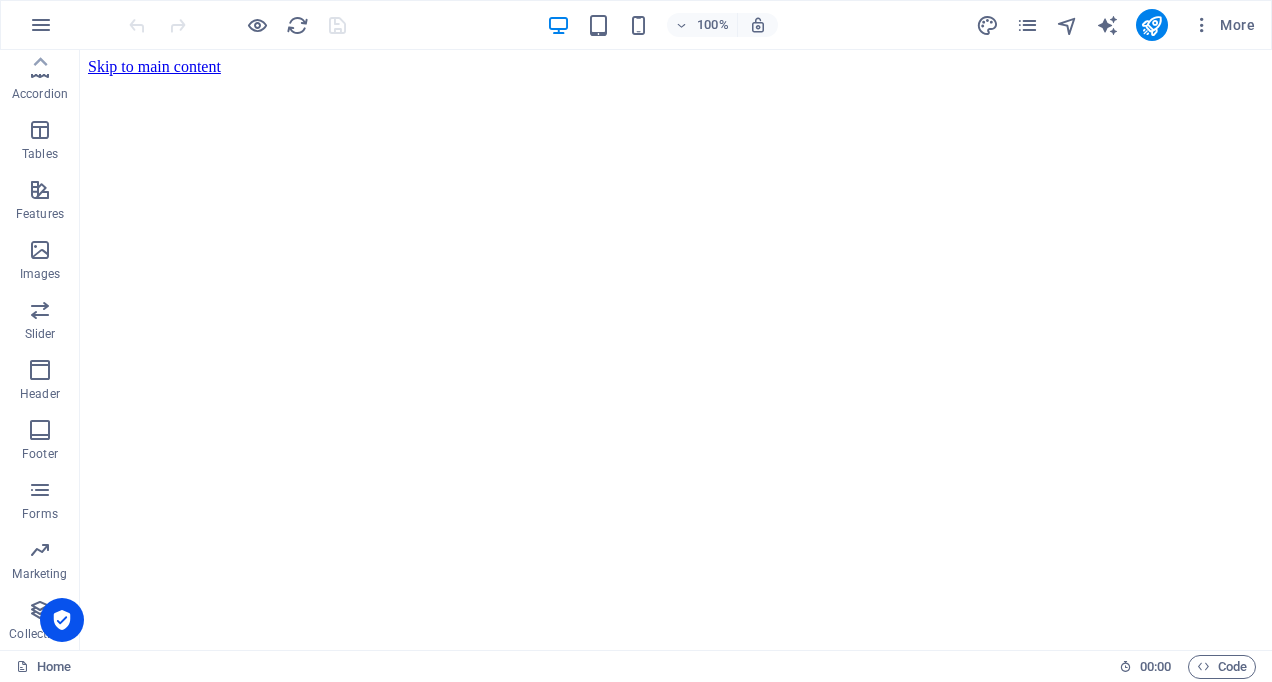 click at bounding box center [41, 25] 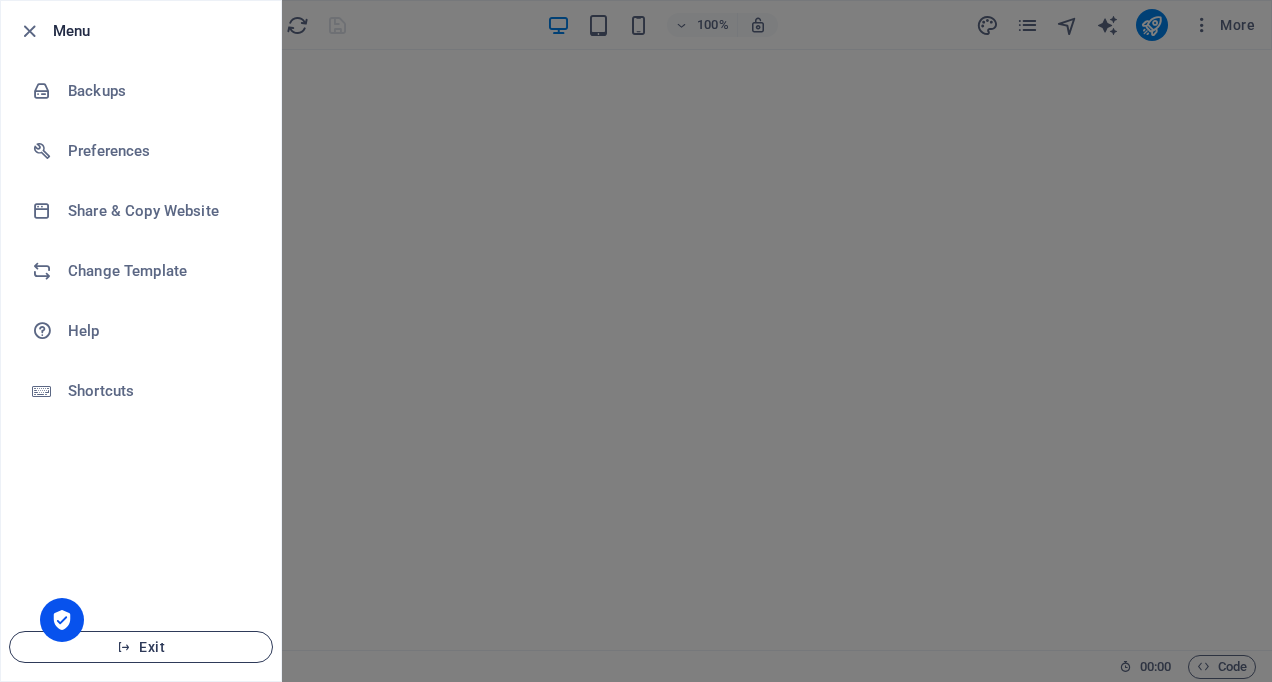 click on "Exit" at bounding box center [141, 647] 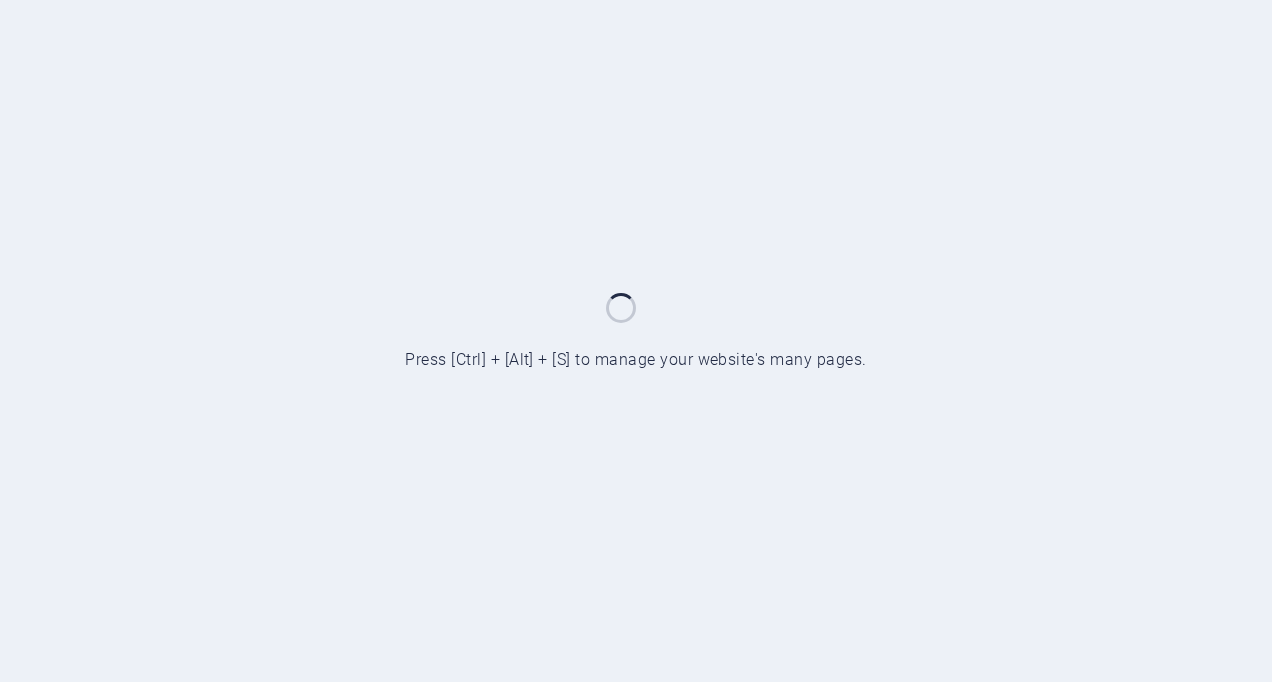 scroll, scrollTop: 0, scrollLeft: 0, axis: both 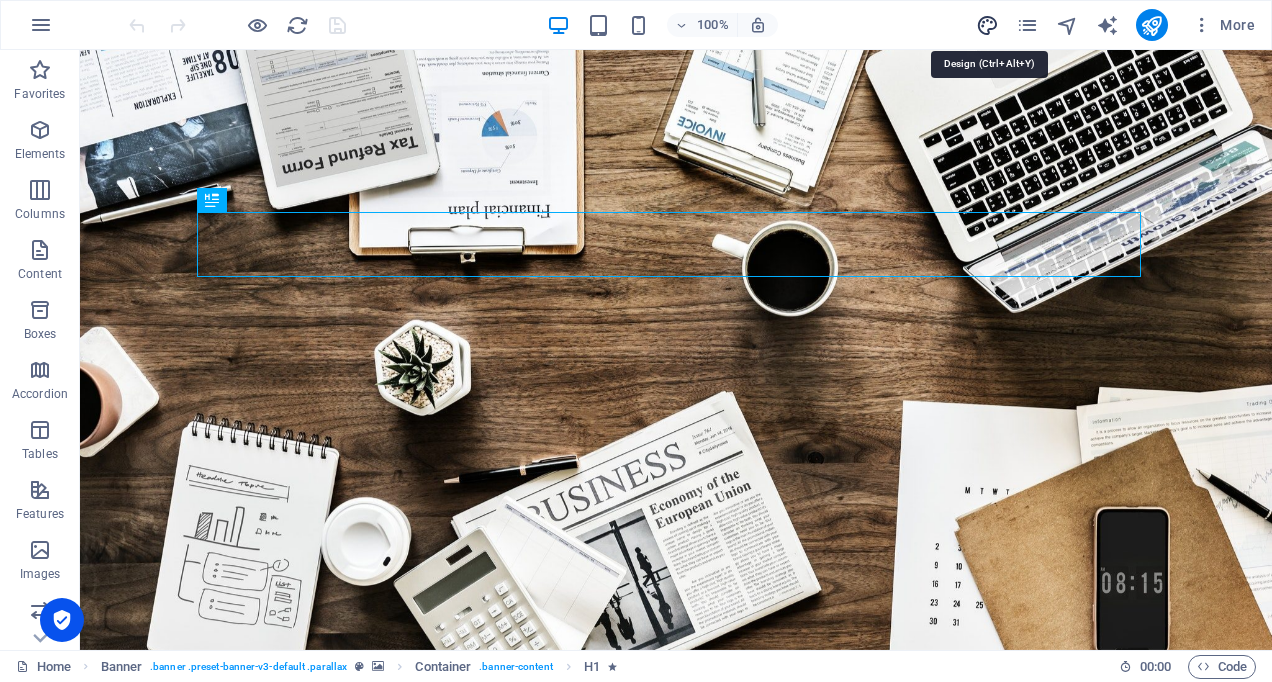 click at bounding box center [987, 25] 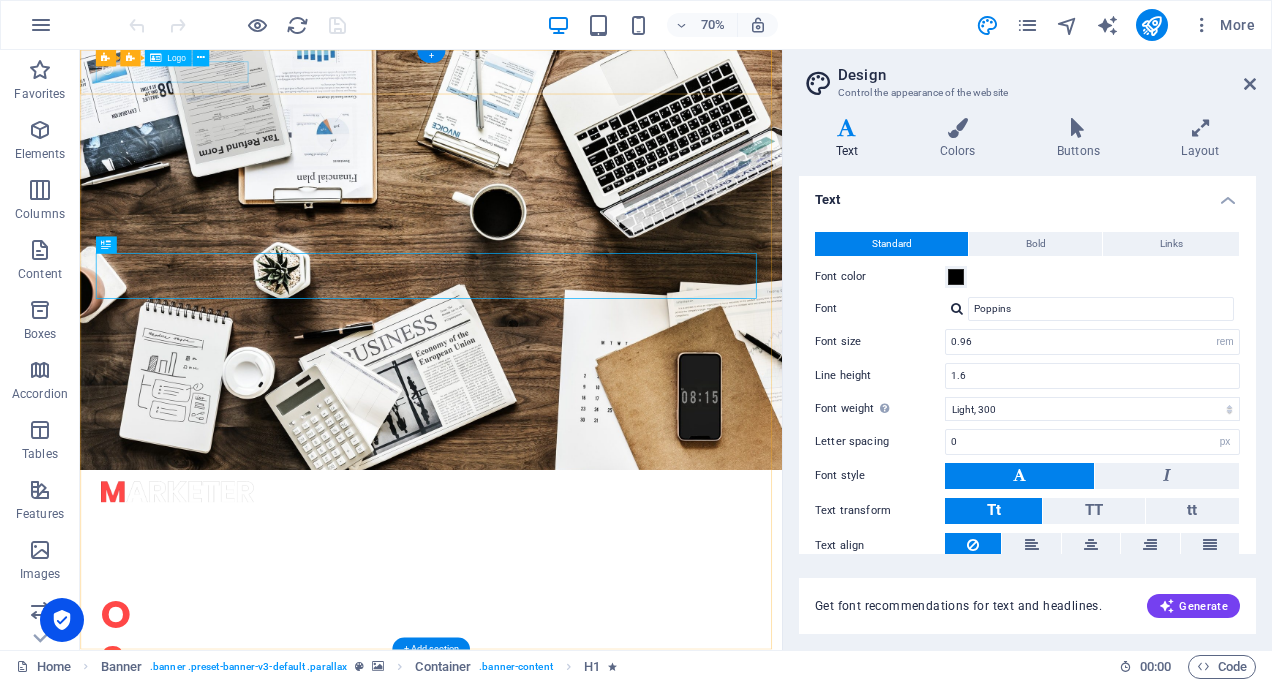 click at bounding box center (582, 681) 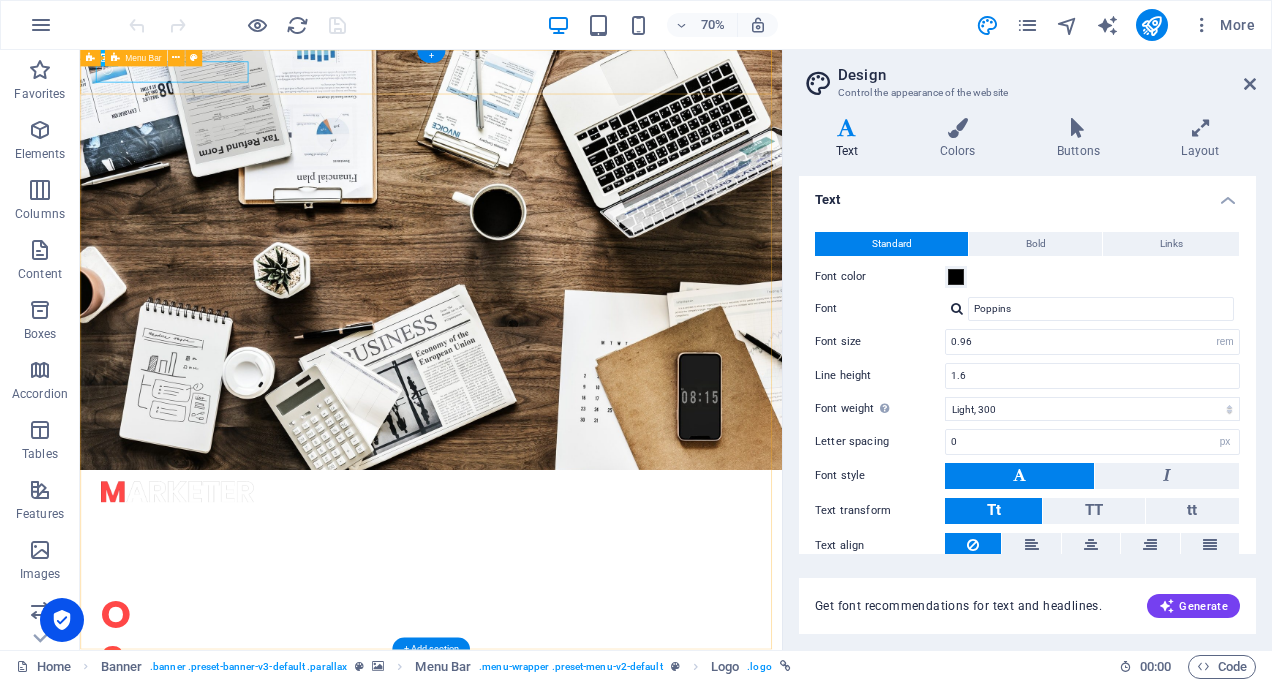 click on "Home About us Services Projects Team Contact" at bounding box center [581, 697] 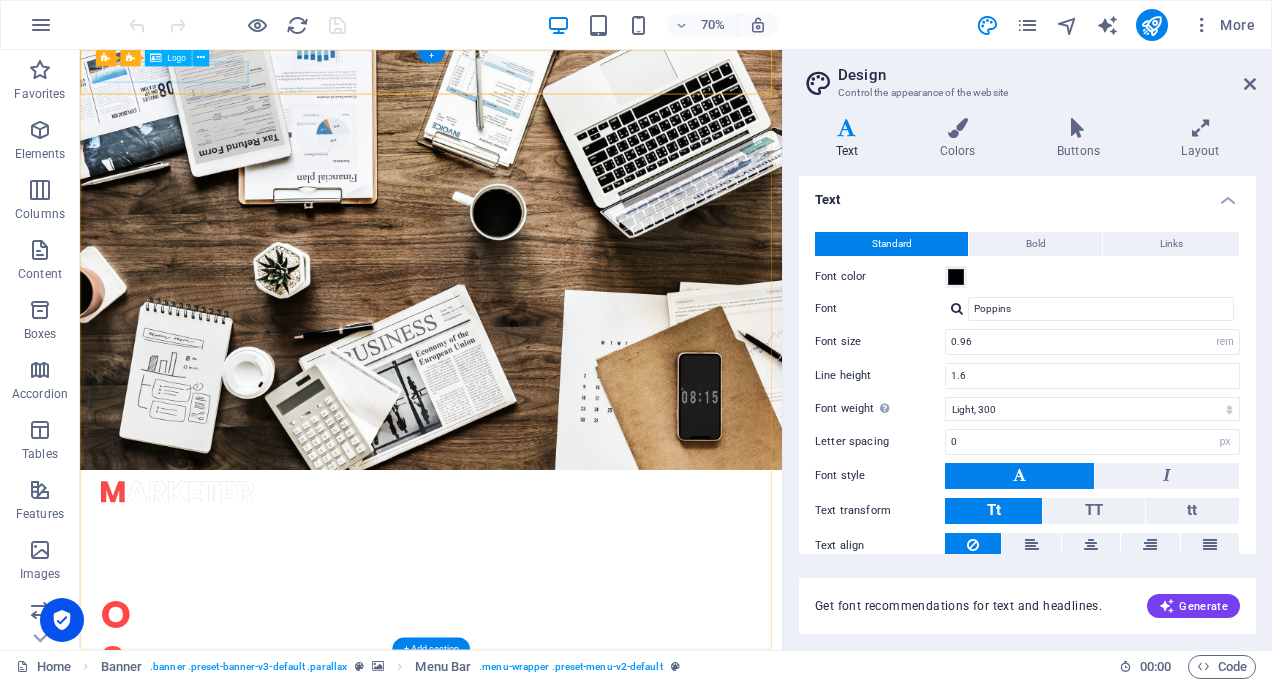 click at bounding box center [582, 681] 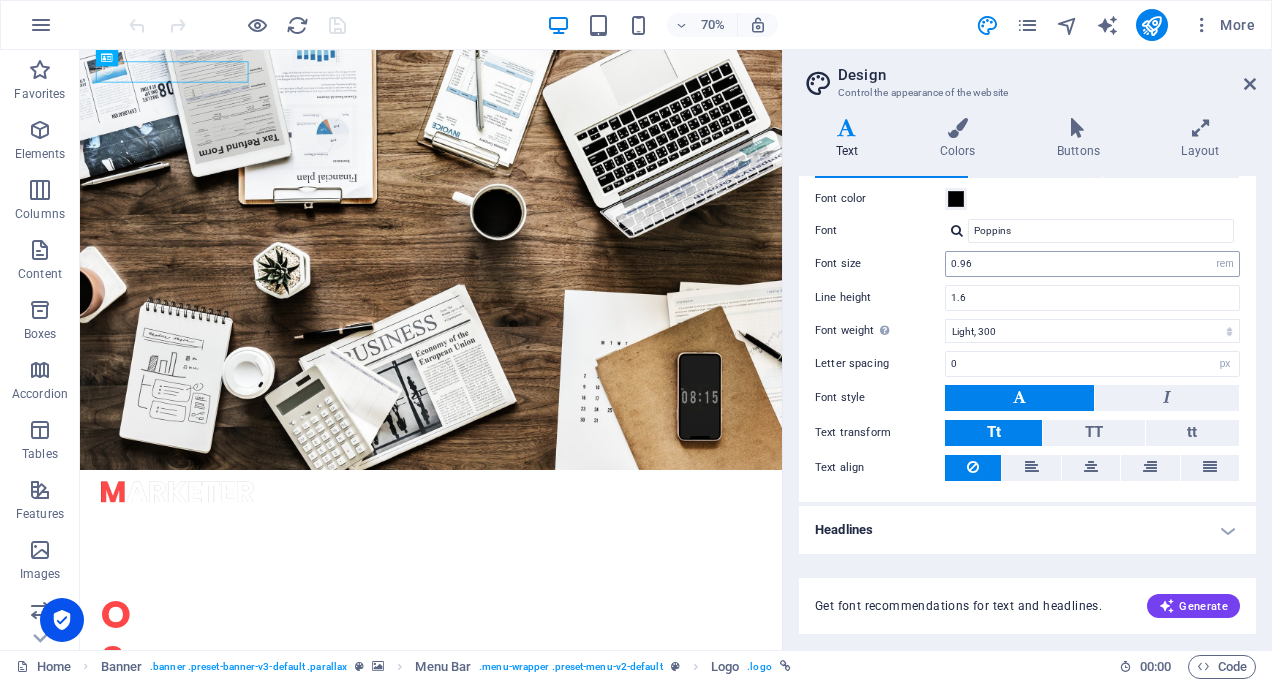 scroll, scrollTop: 0, scrollLeft: 0, axis: both 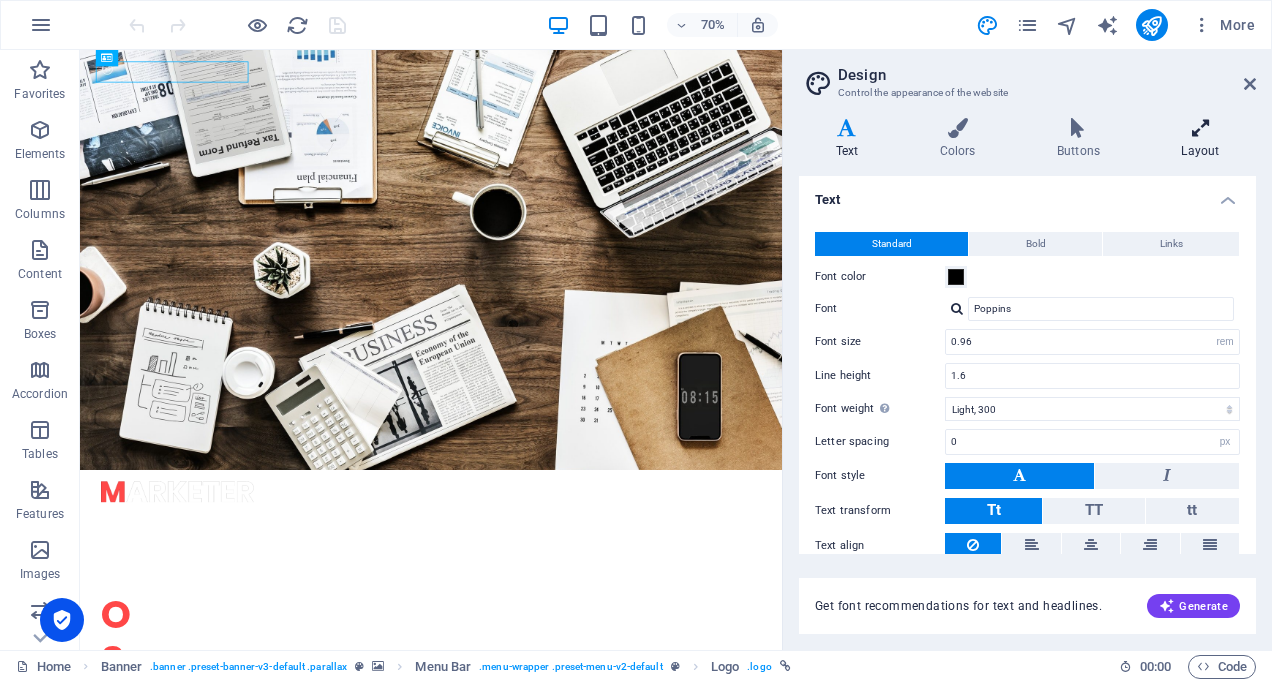 click at bounding box center [1200, 128] 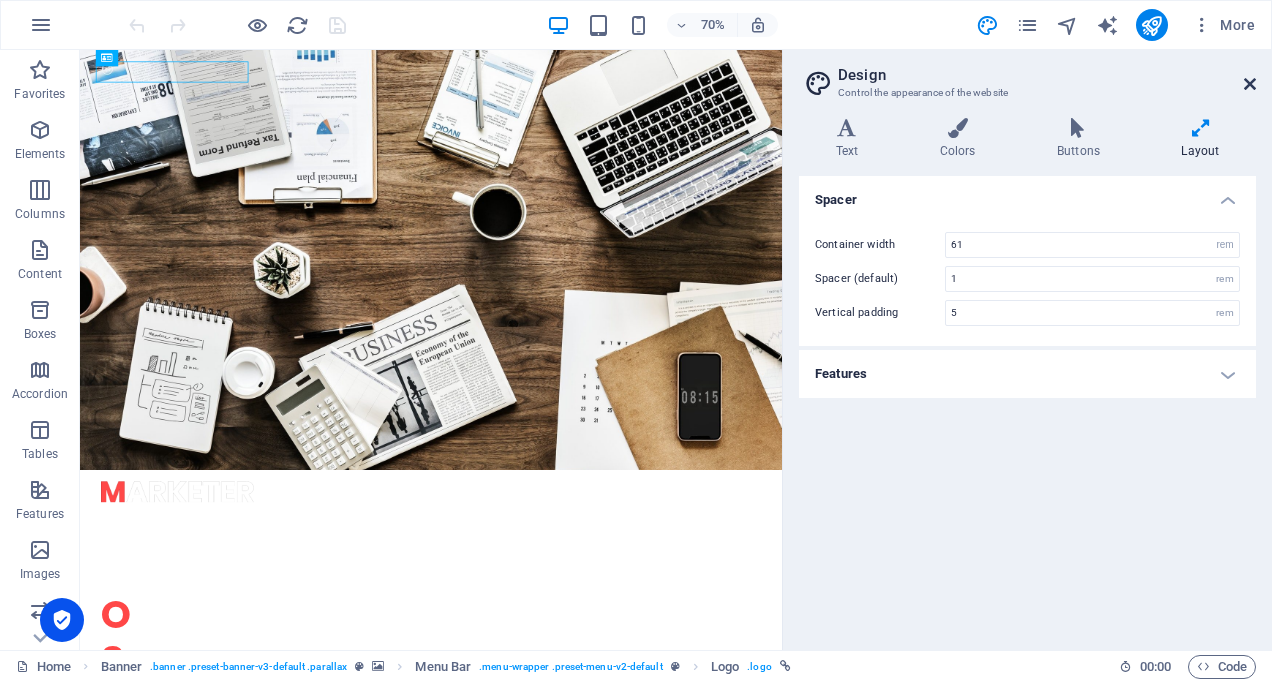 drag, startPoint x: 1252, startPoint y: 84, endPoint x: 1174, endPoint y: 33, distance: 93.193344 